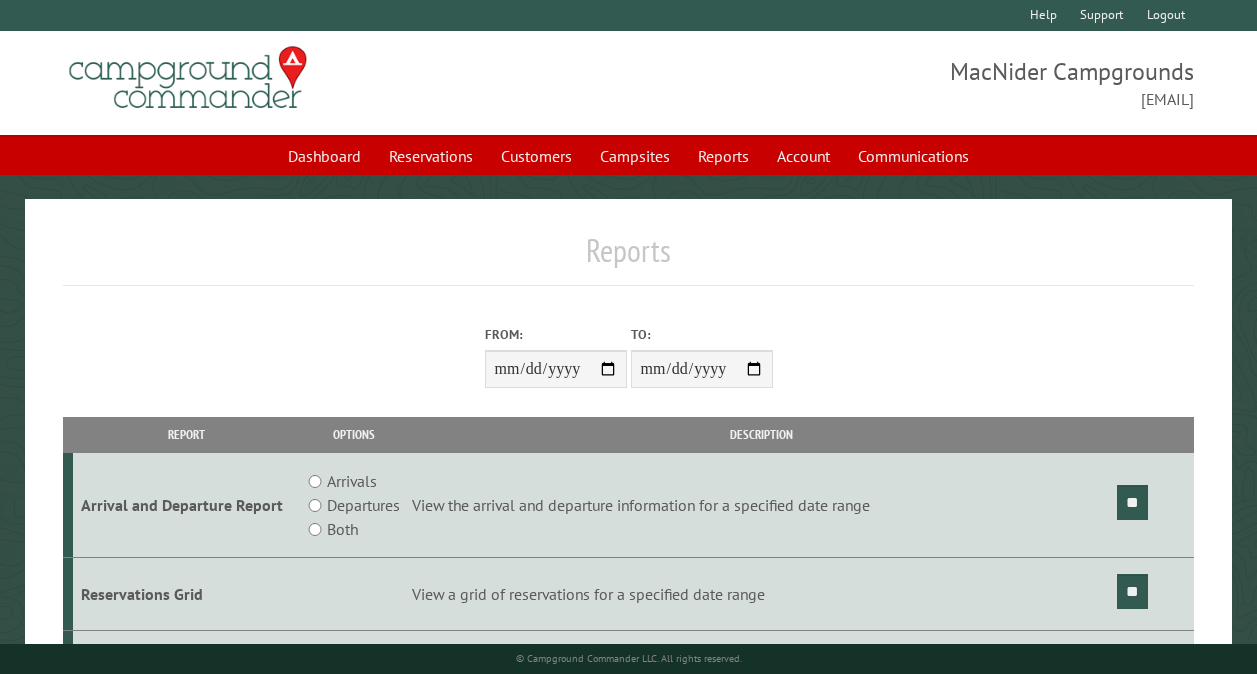 scroll, scrollTop: 0, scrollLeft: 0, axis: both 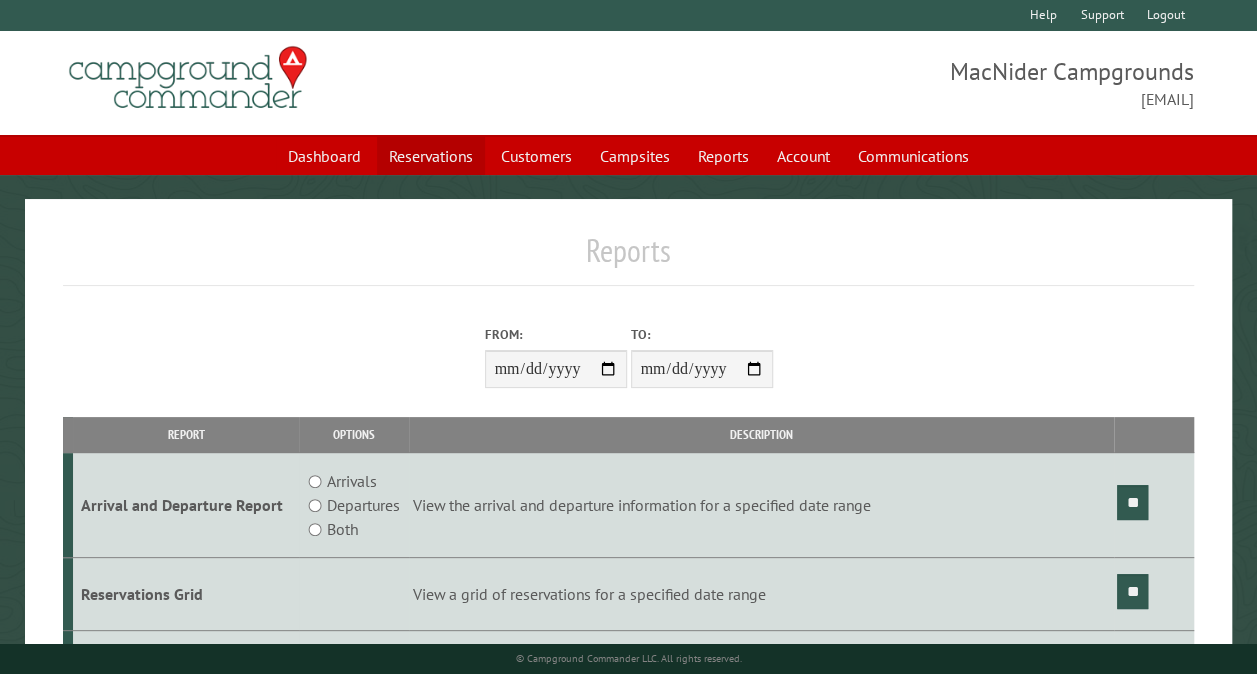 click on "Reservations" at bounding box center (431, 156) 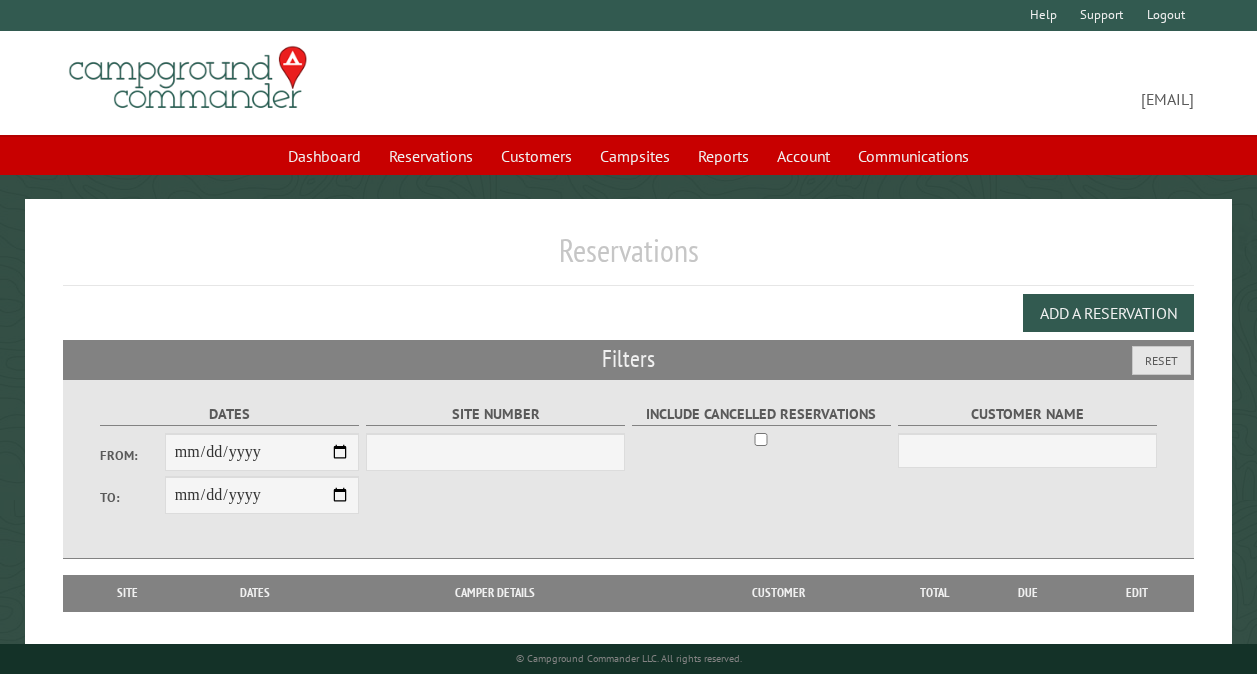 scroll, scrollTop: 0, scrollLeft: 0, axis: both 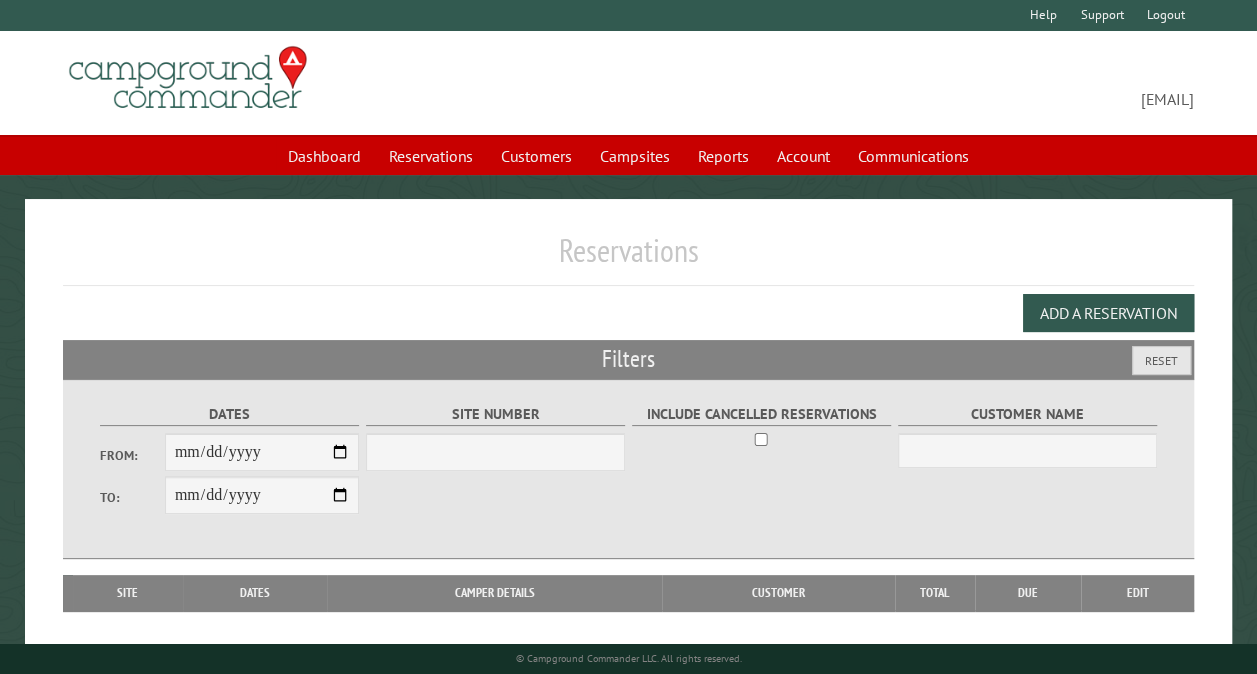 click on "From:" at bounding box center (262, 452) 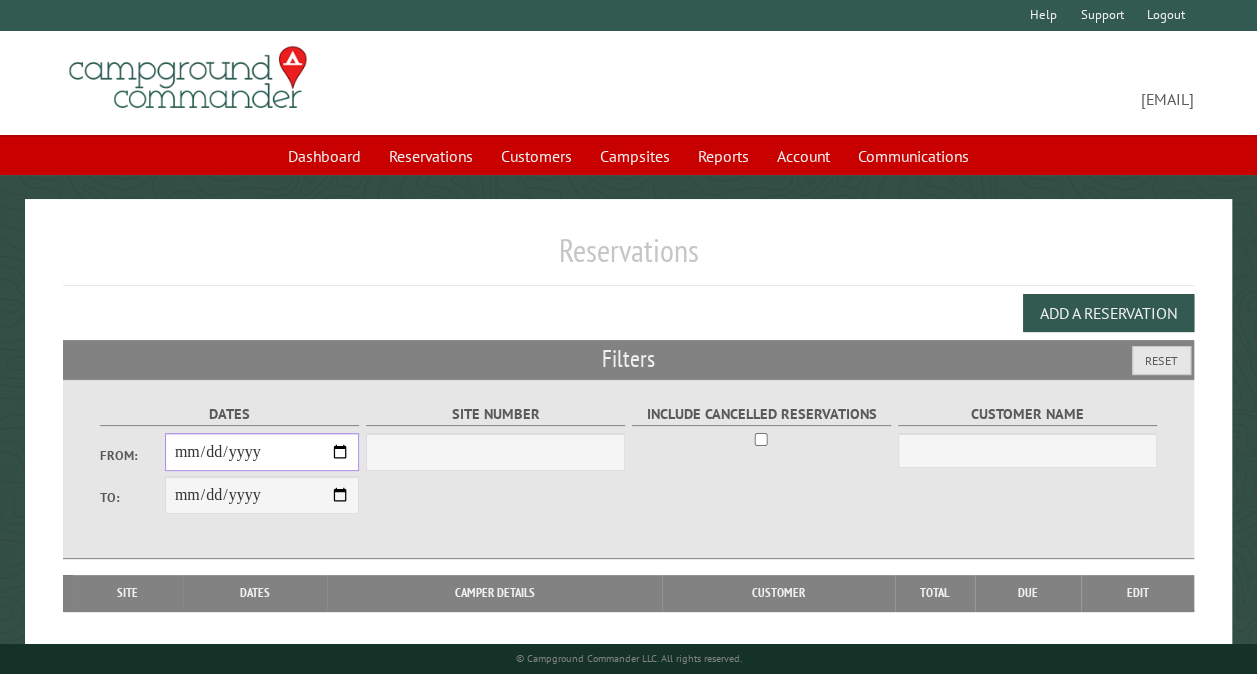 select on "***" 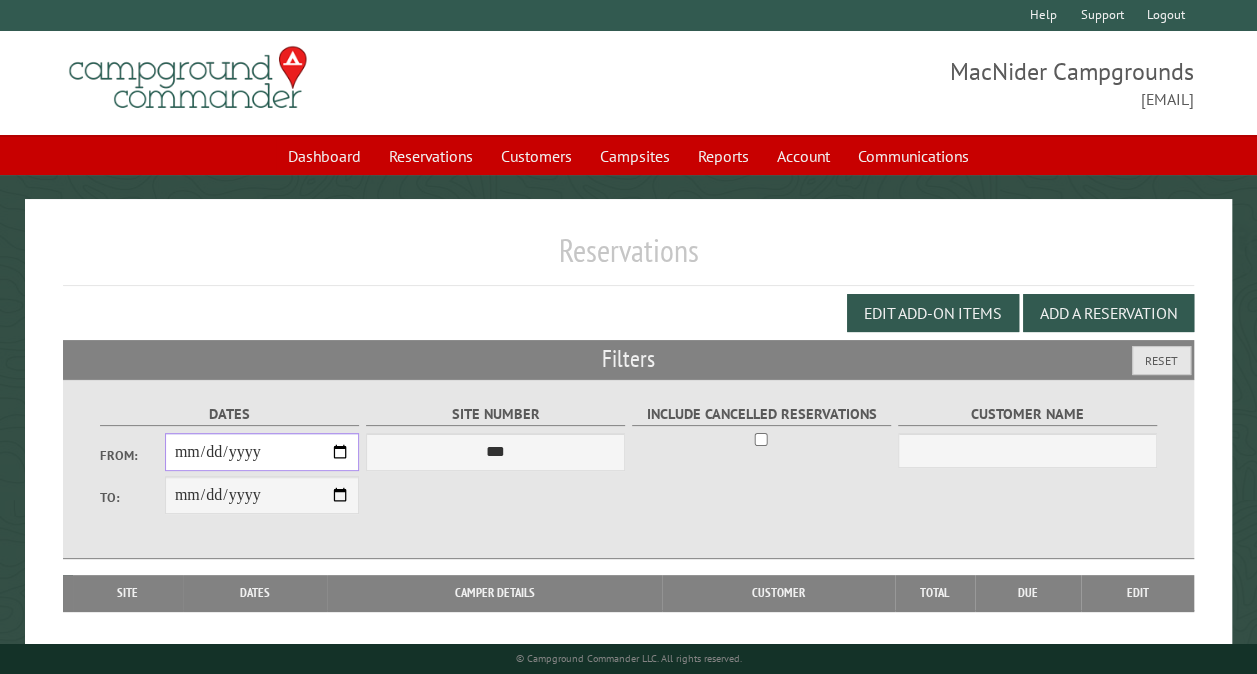 type on "**********" 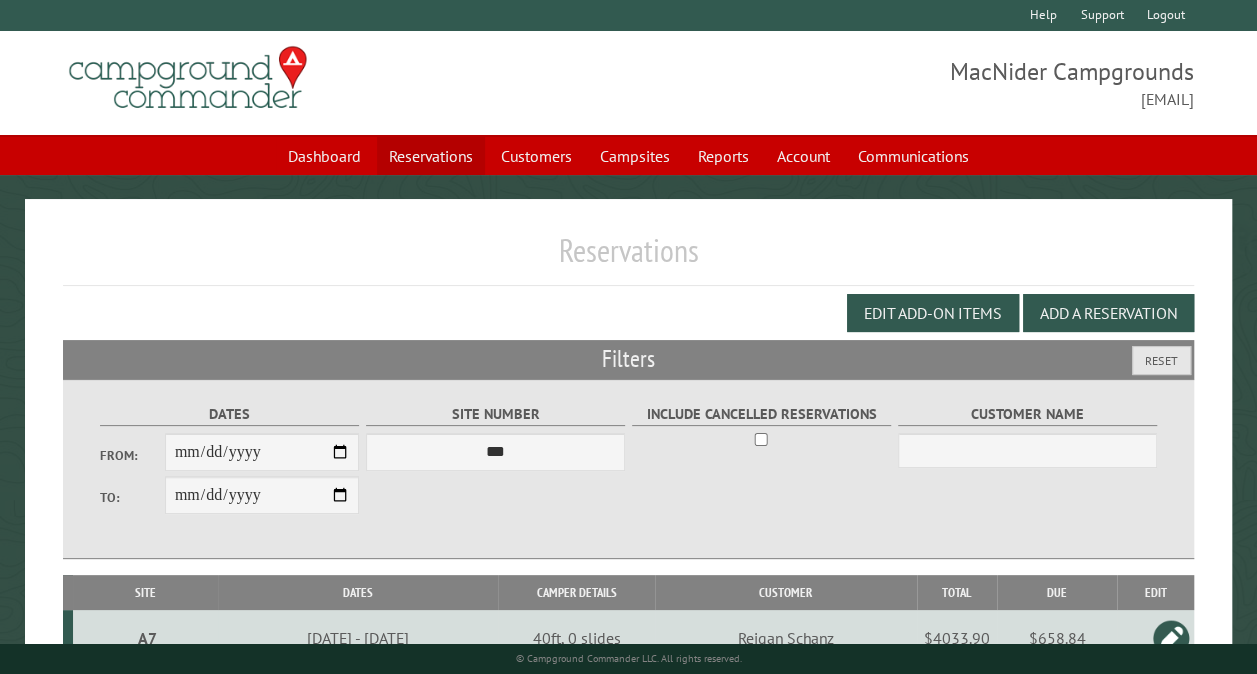 click on "Reservations" at bounding box center (431, 156) 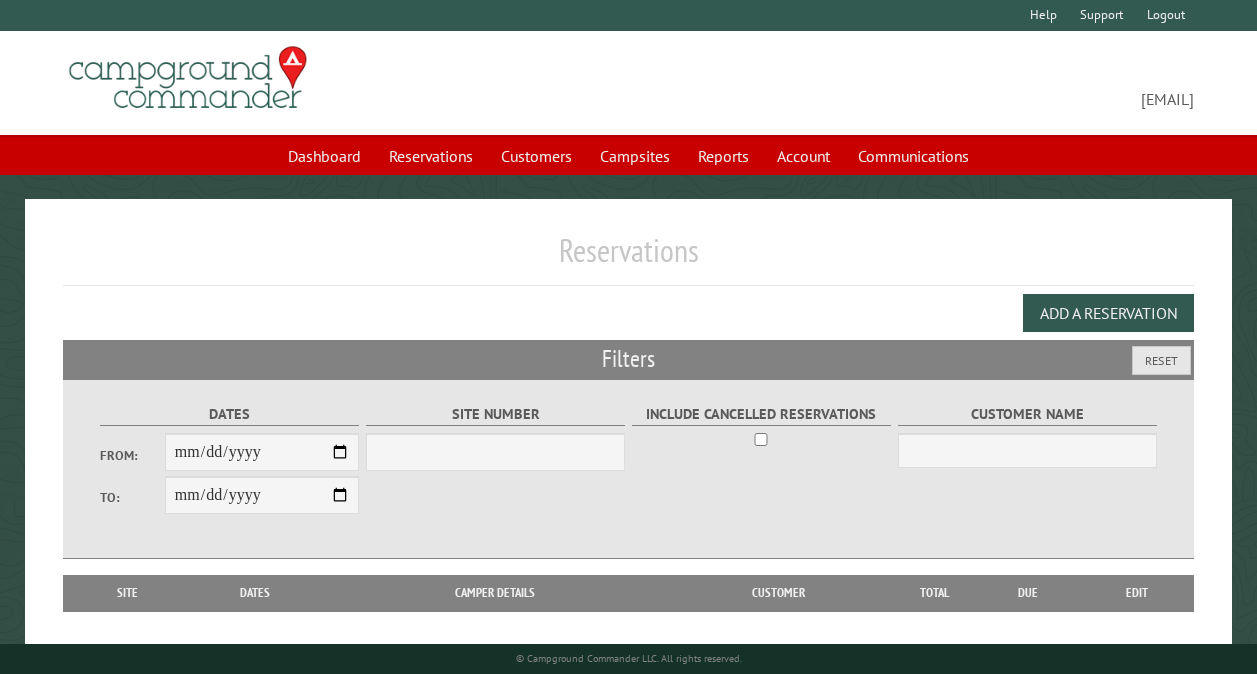 scroll, scrollTop: 0, scrollLeft: 0, axis: both 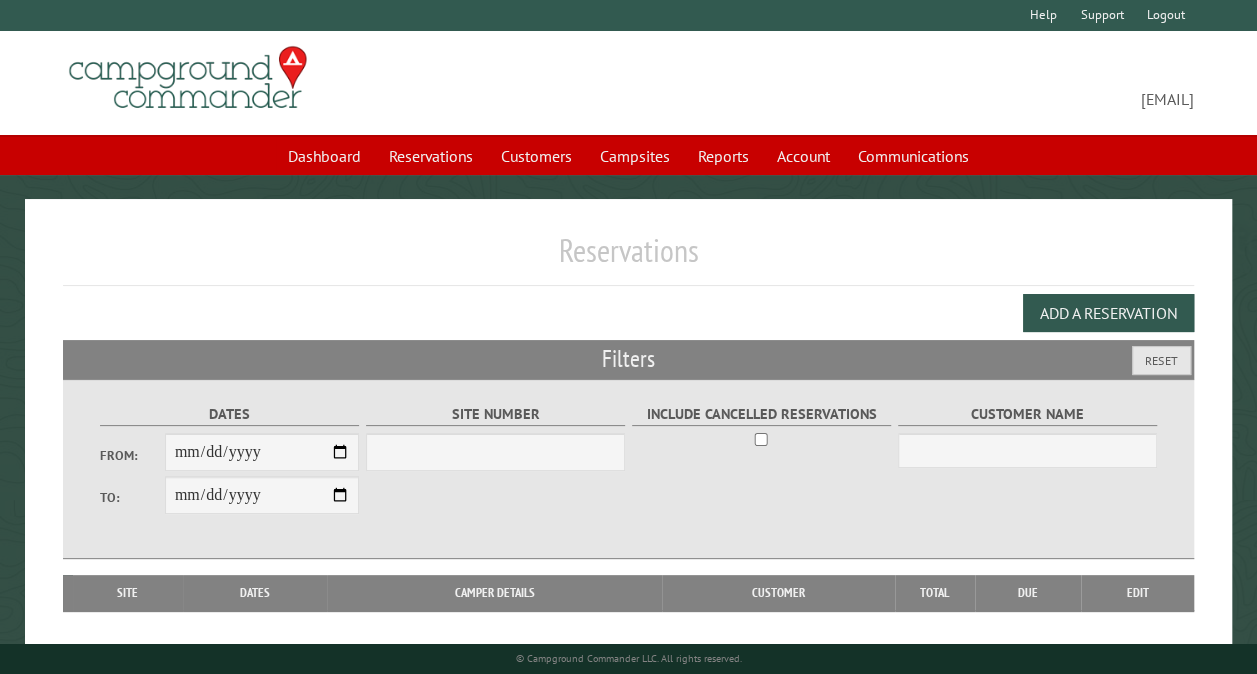 select on "***" 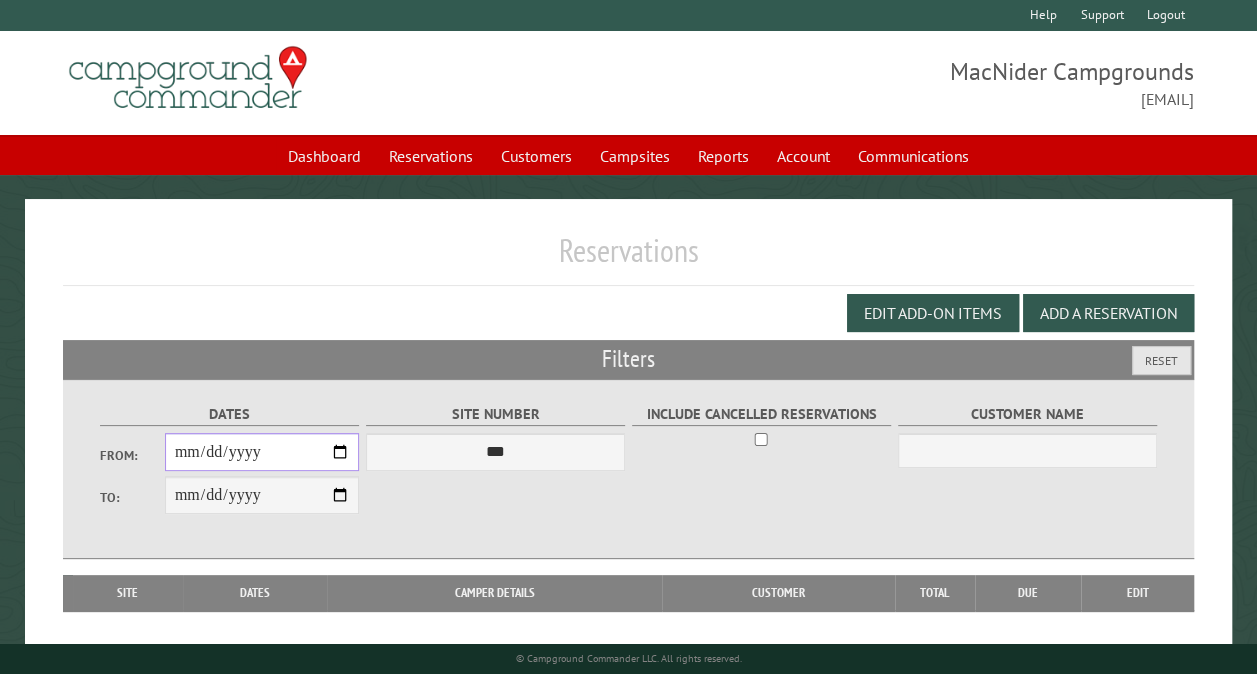 click on "From:" at bounding box center (262, 452) 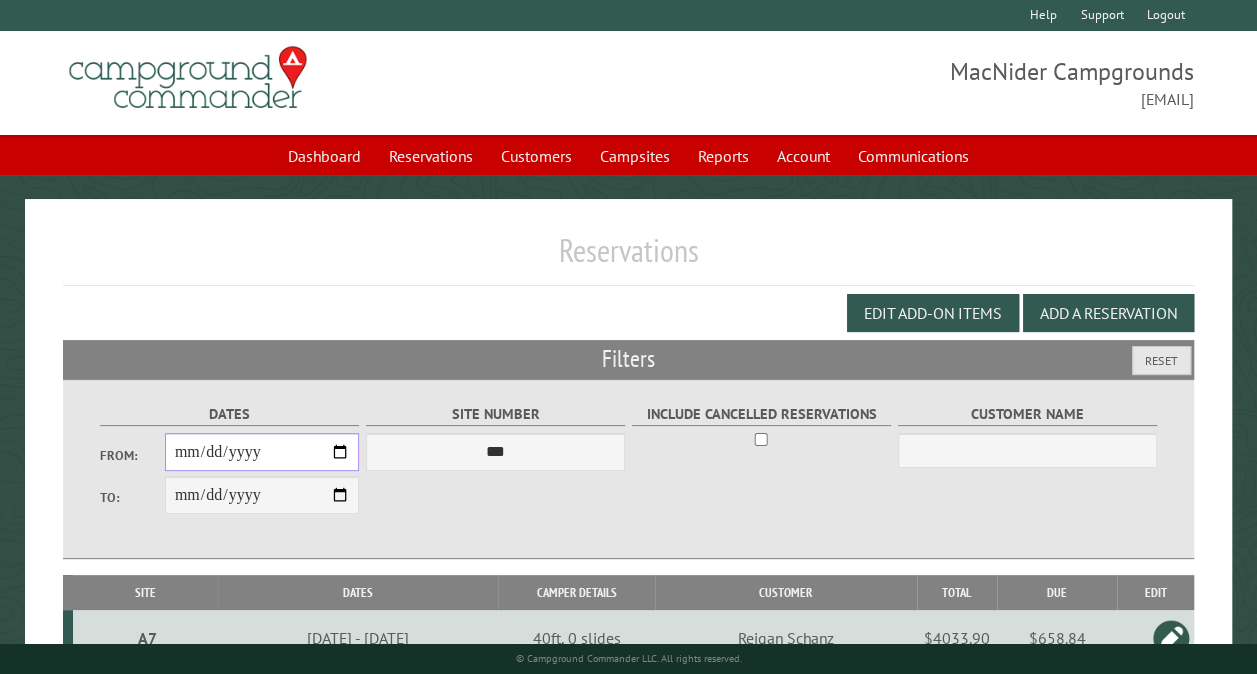 scroll, scrollTop: 589, scrollLeft: 0, axis: vertical 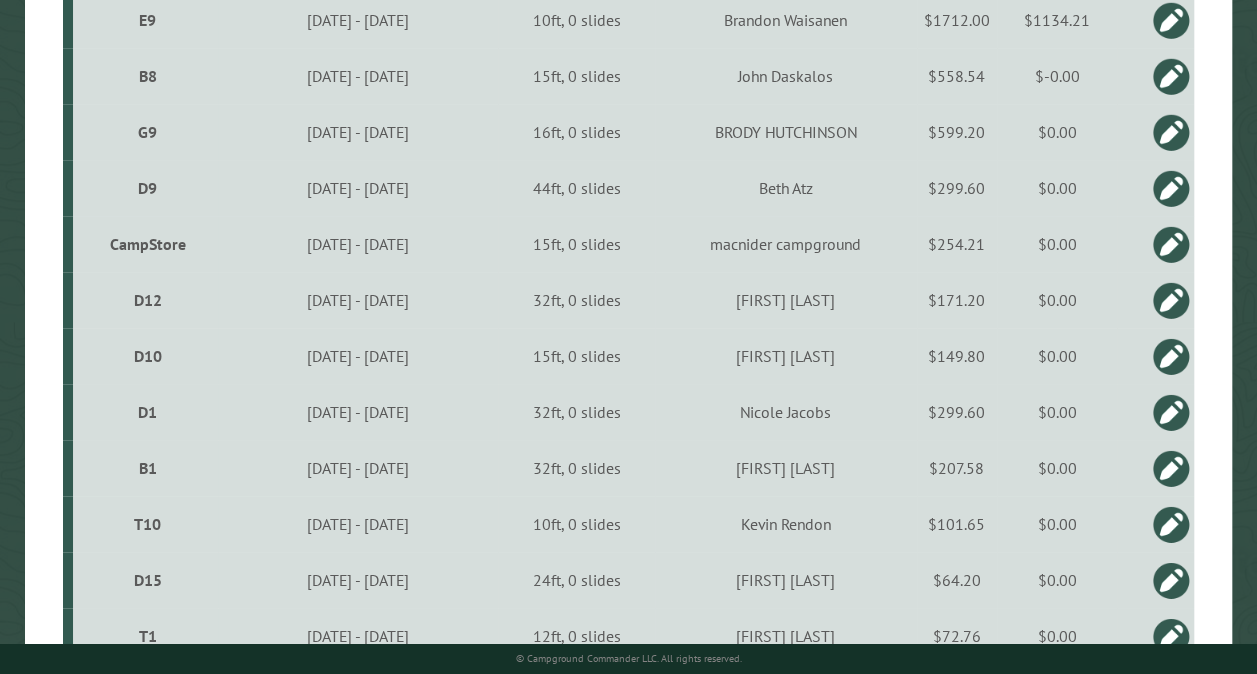 click on "CampStore" at bounding box center (148, 244) 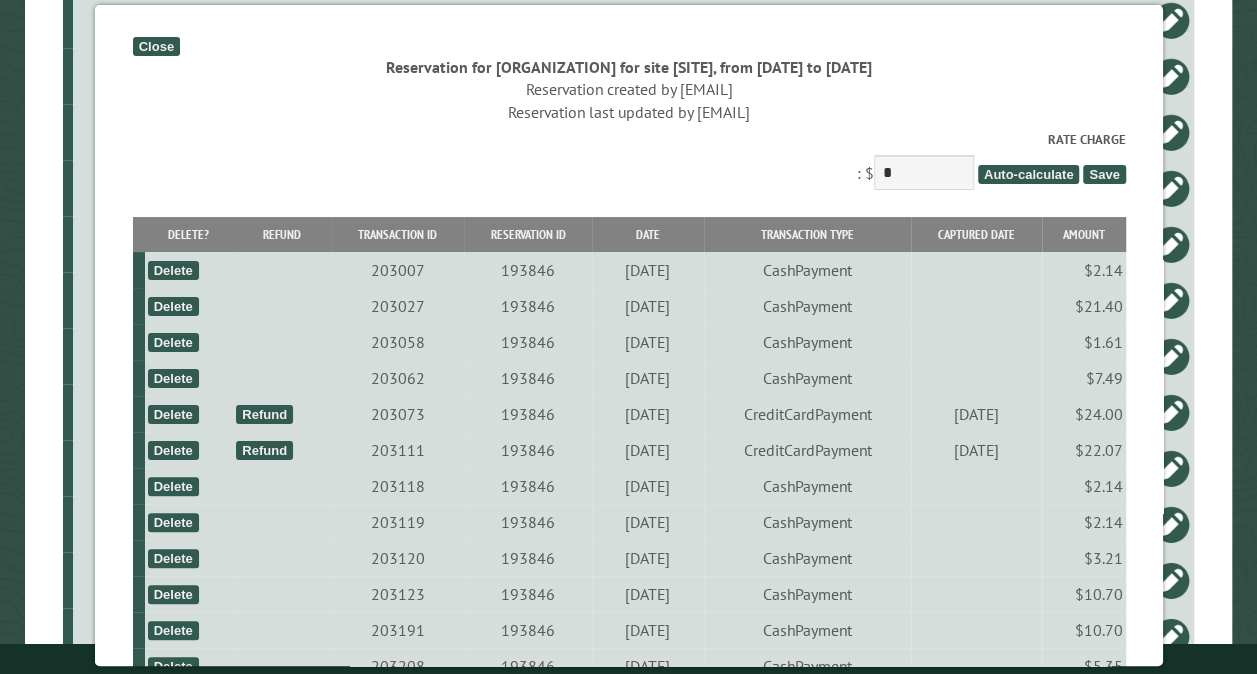 scroll, scrollTop: 578, scrollLeft: 0, axis: vertical 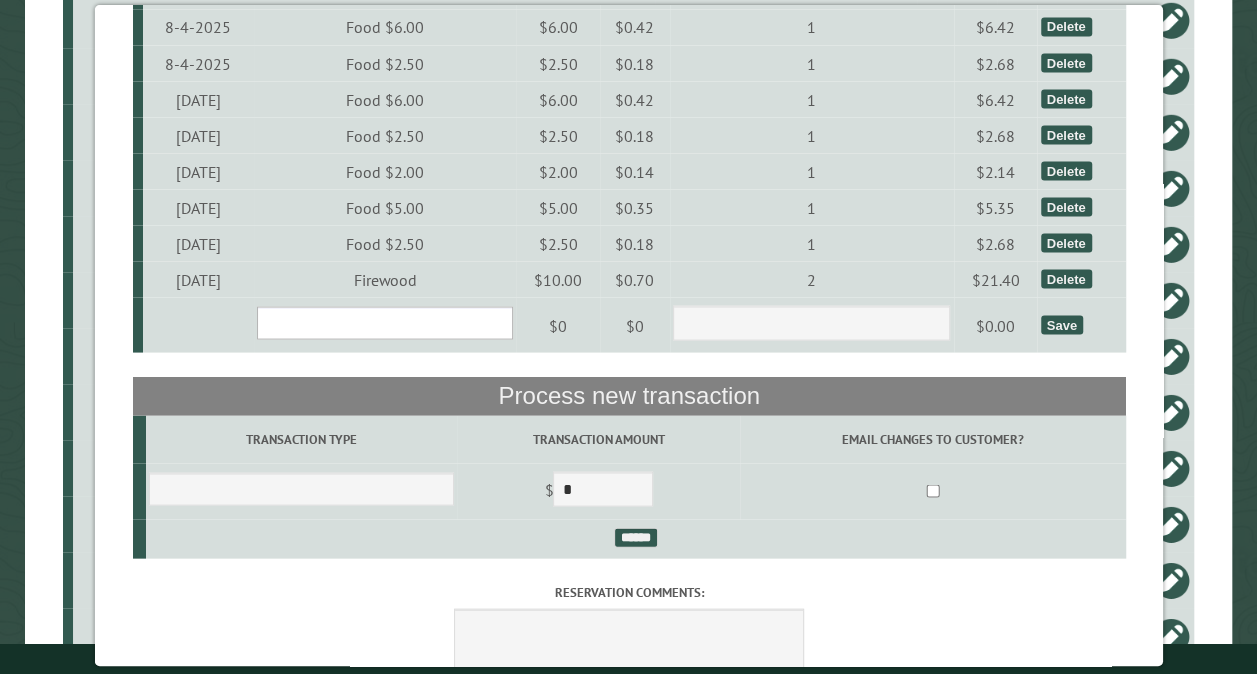 click on "**********" at bounding box center [384, 322] 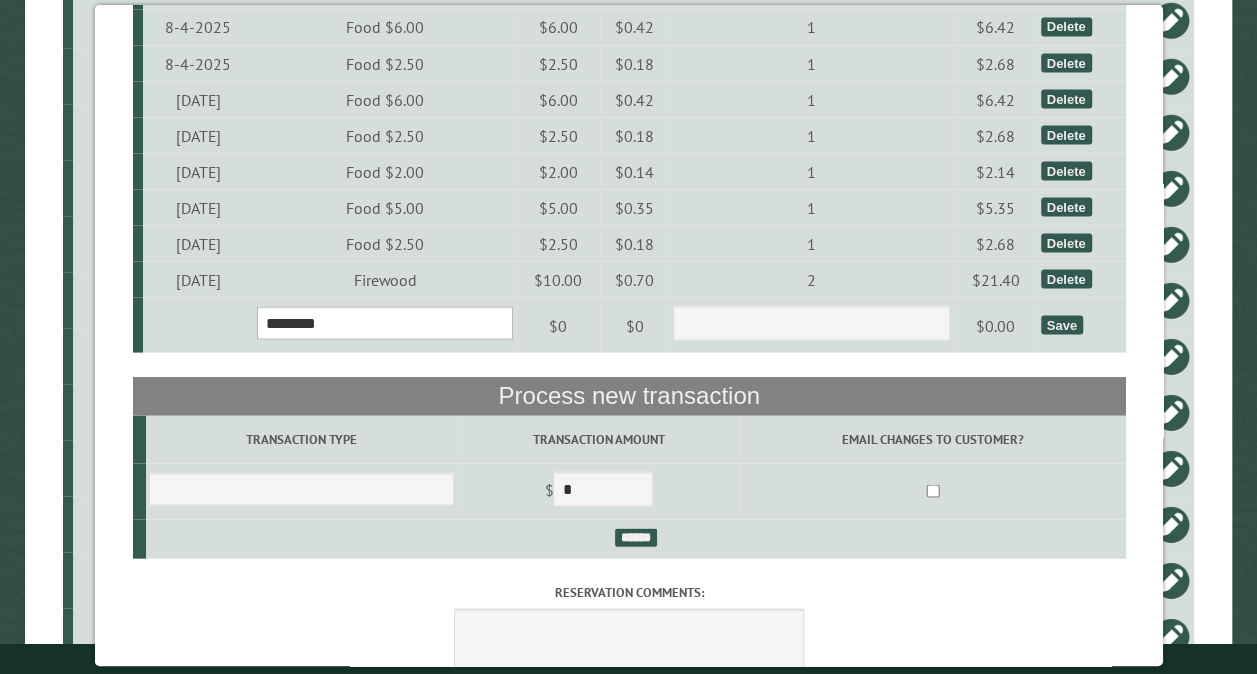 click on "**********" at bounding box center [384, 322] 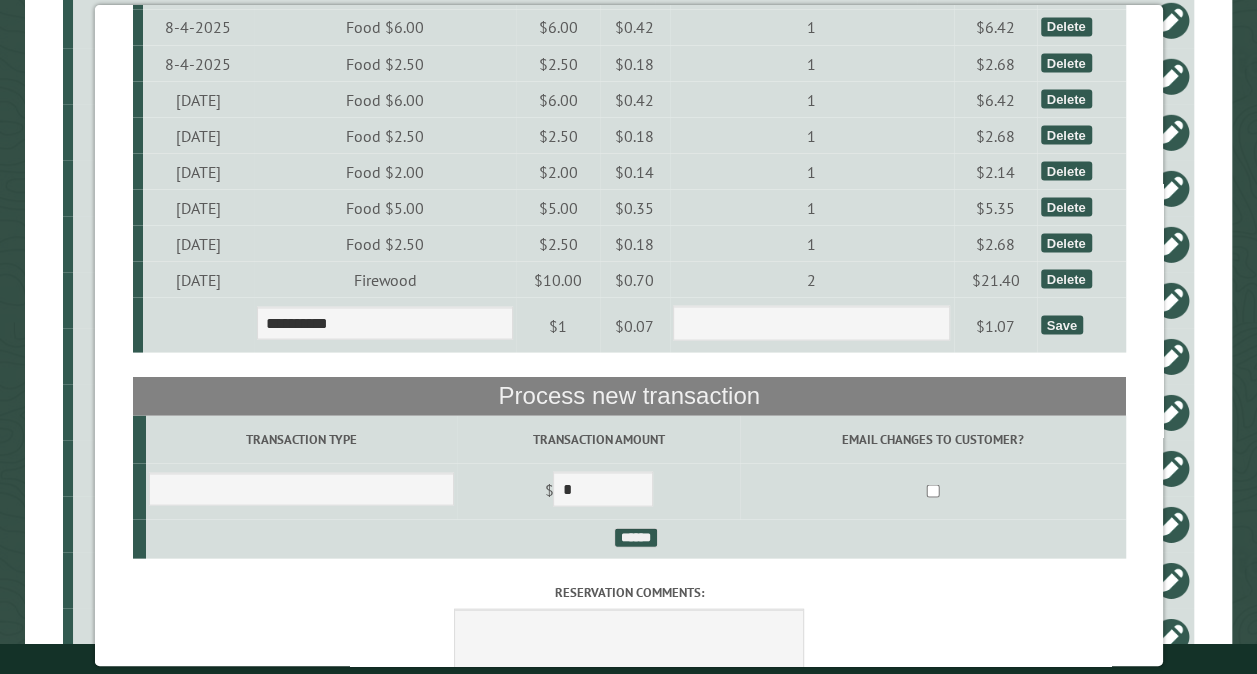 click on "Save" at bounding box center [1061, 324] 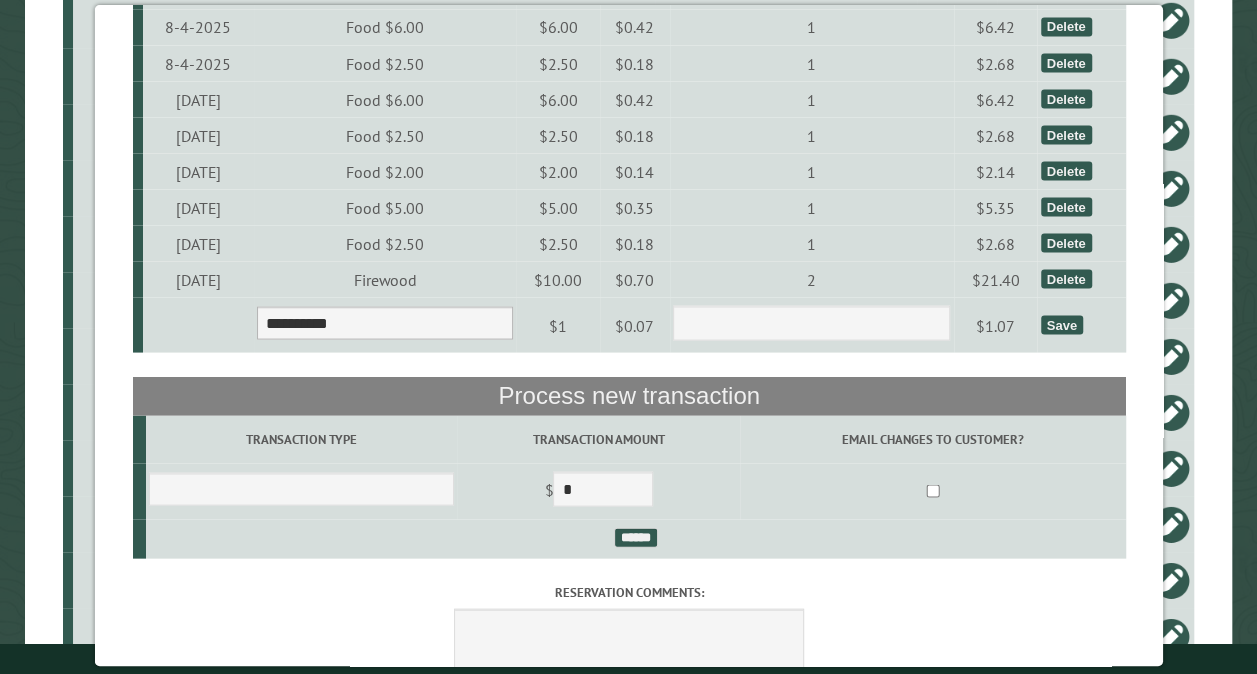 select on "*" 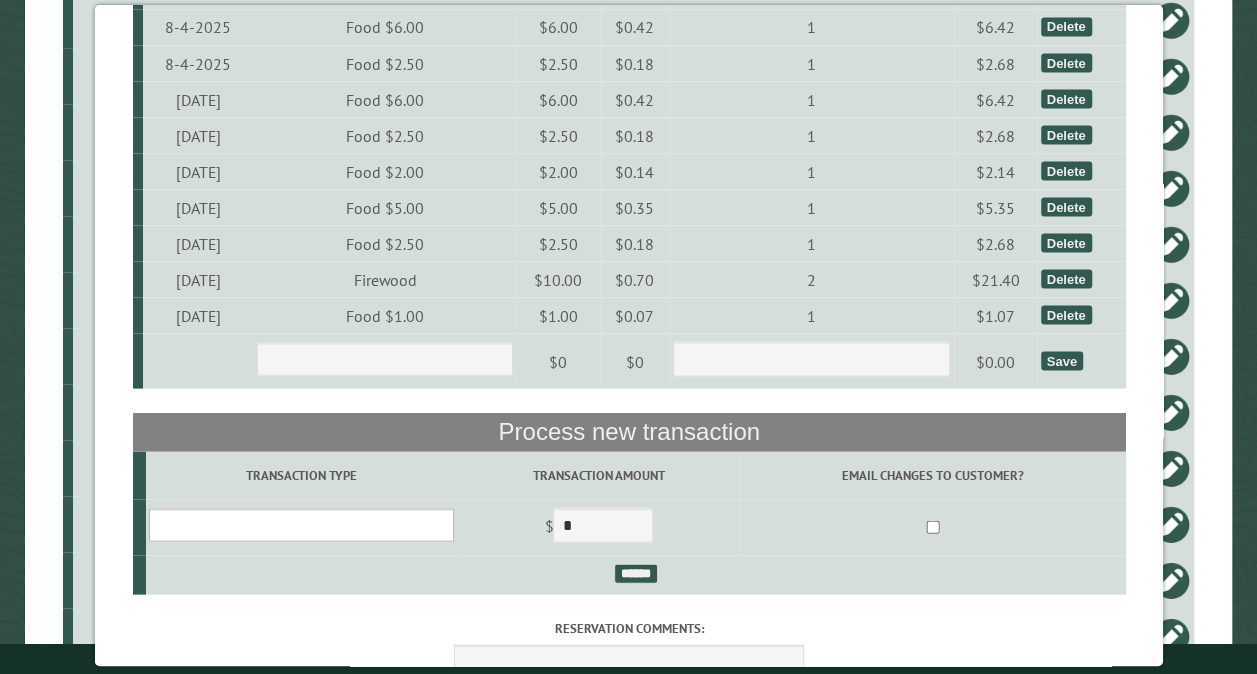 click on "**********" at bounding box center (300, 524) 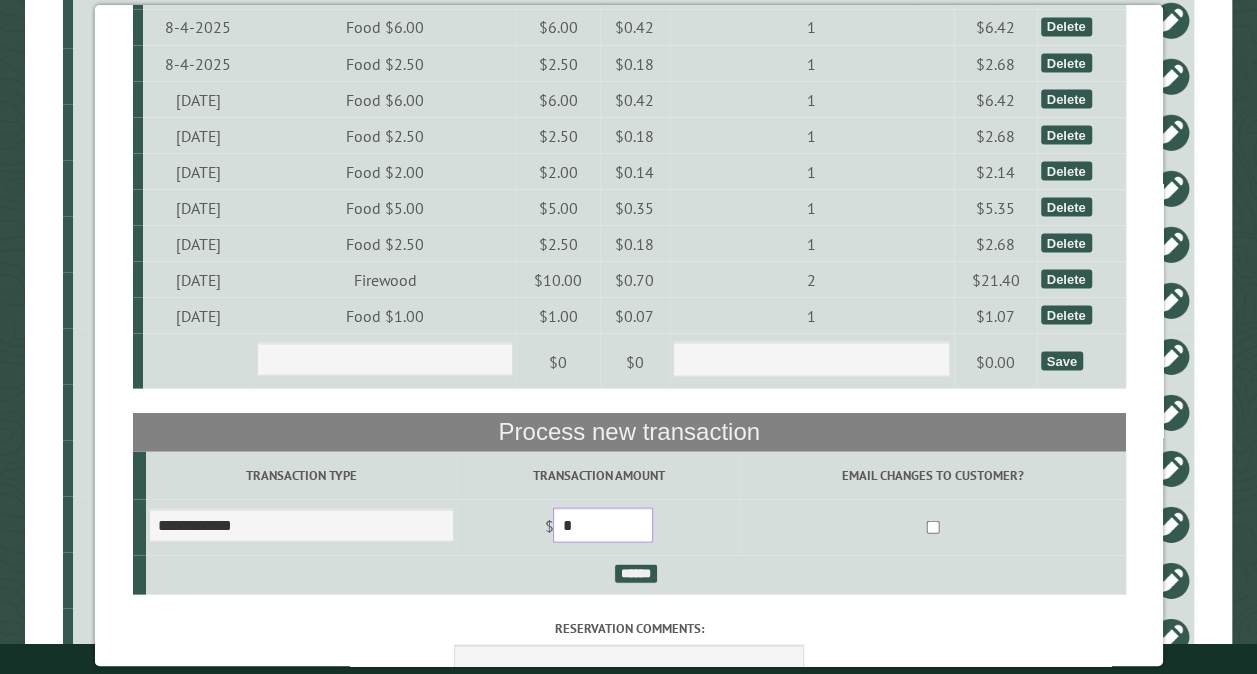click on "*" at bounding box center (603, 524) 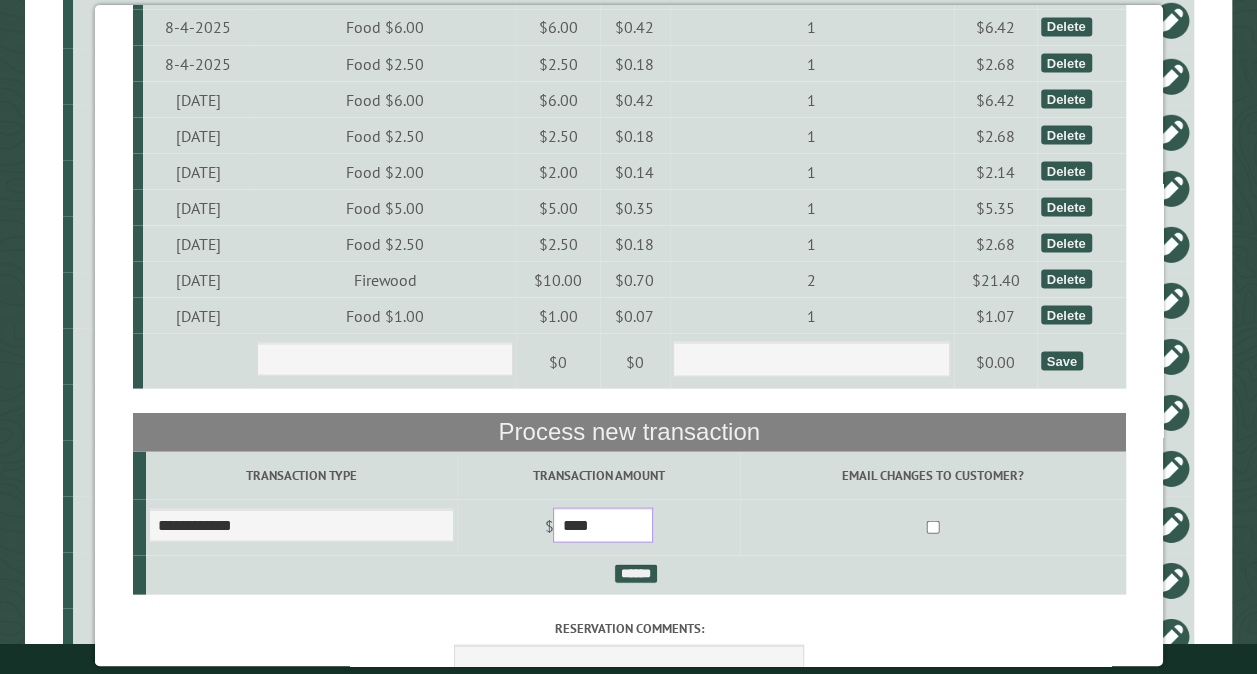 type on "****" 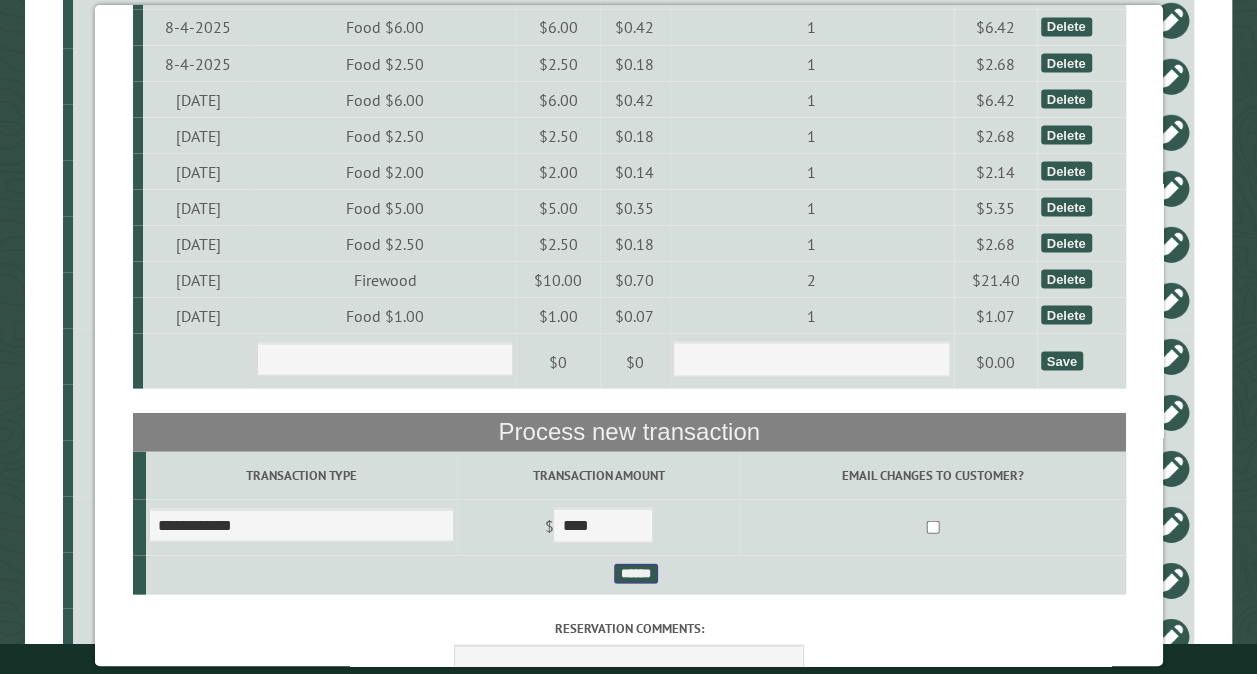 click on "******" at bounding box center (635, 573) 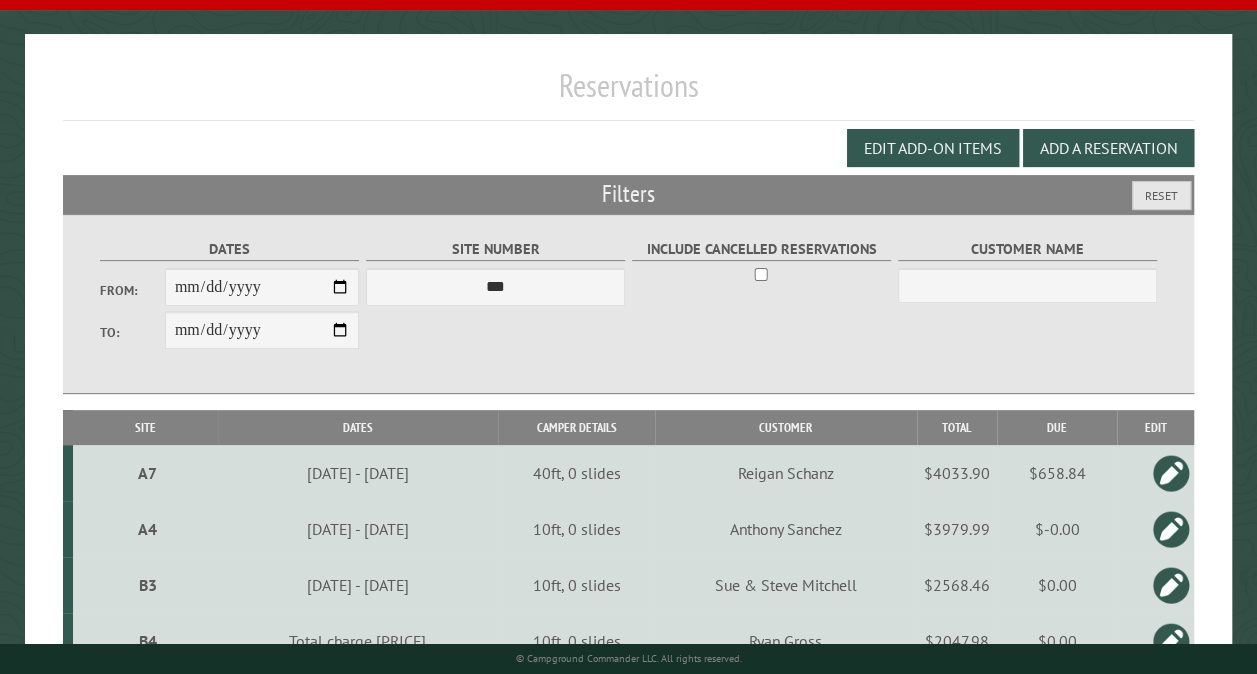 scroll, scrollTop: 0, scrollLeft: 0, axis: both 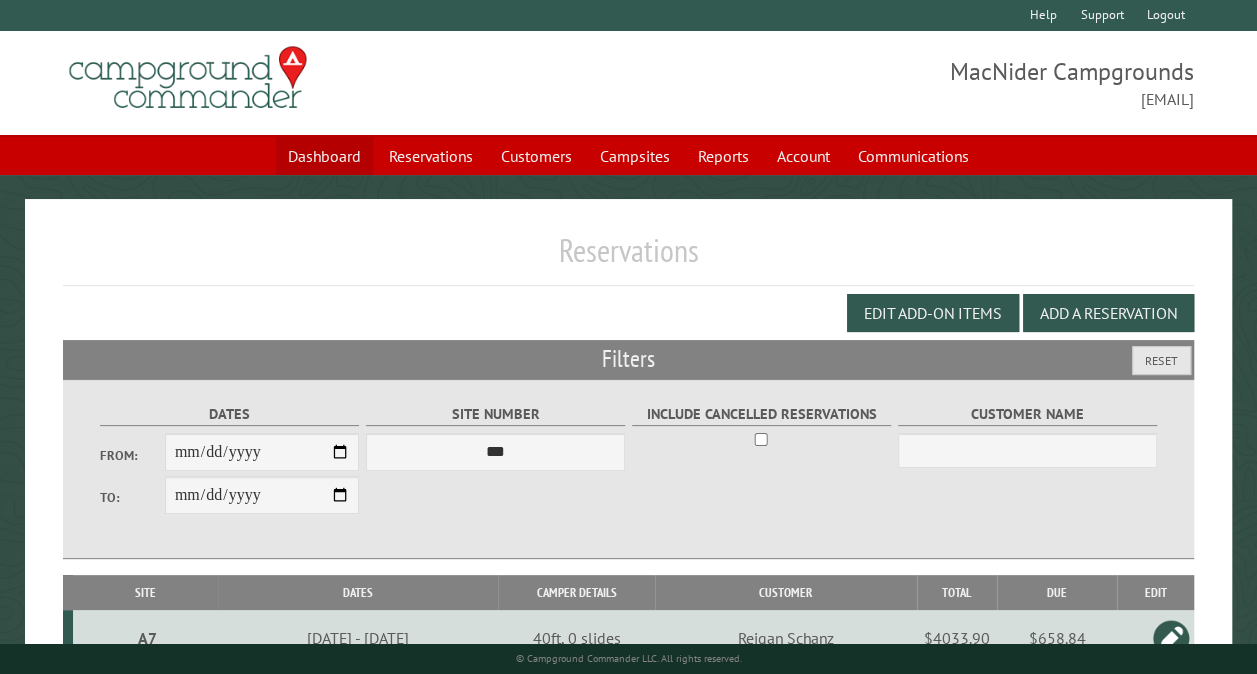 click on "Dashboard" at bounding box center [324, 156] 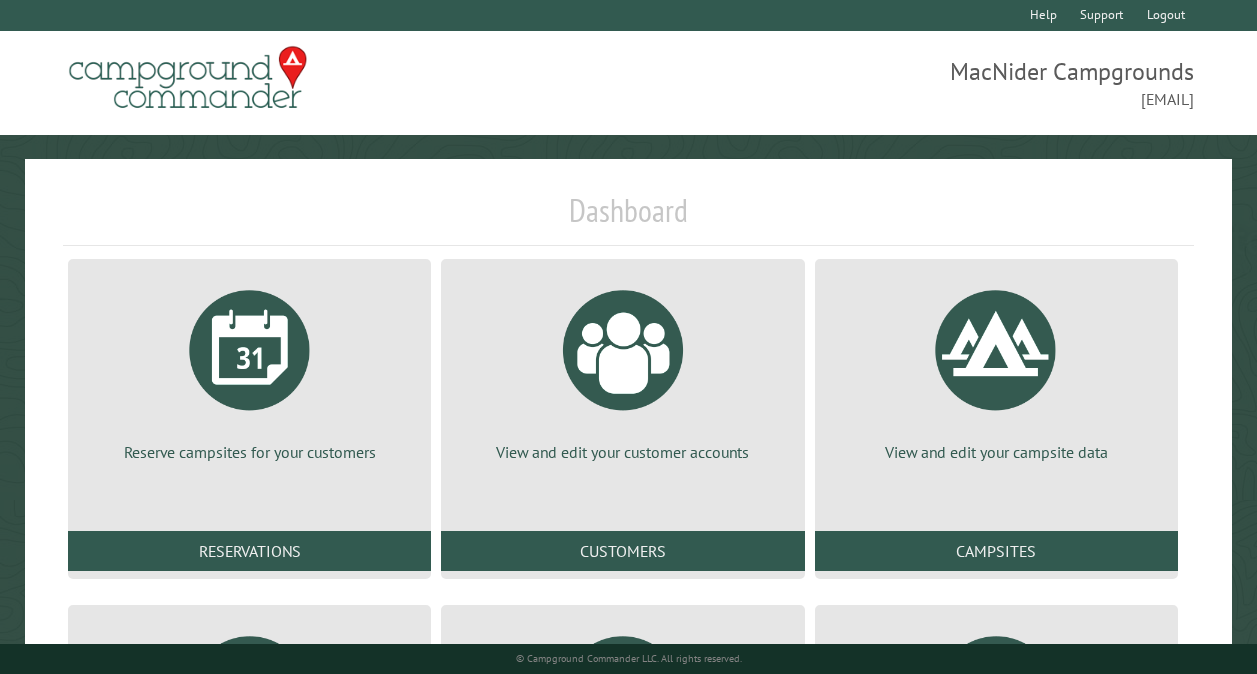scroll, scrollTop: 0, scrollLeft: 0, axis: both 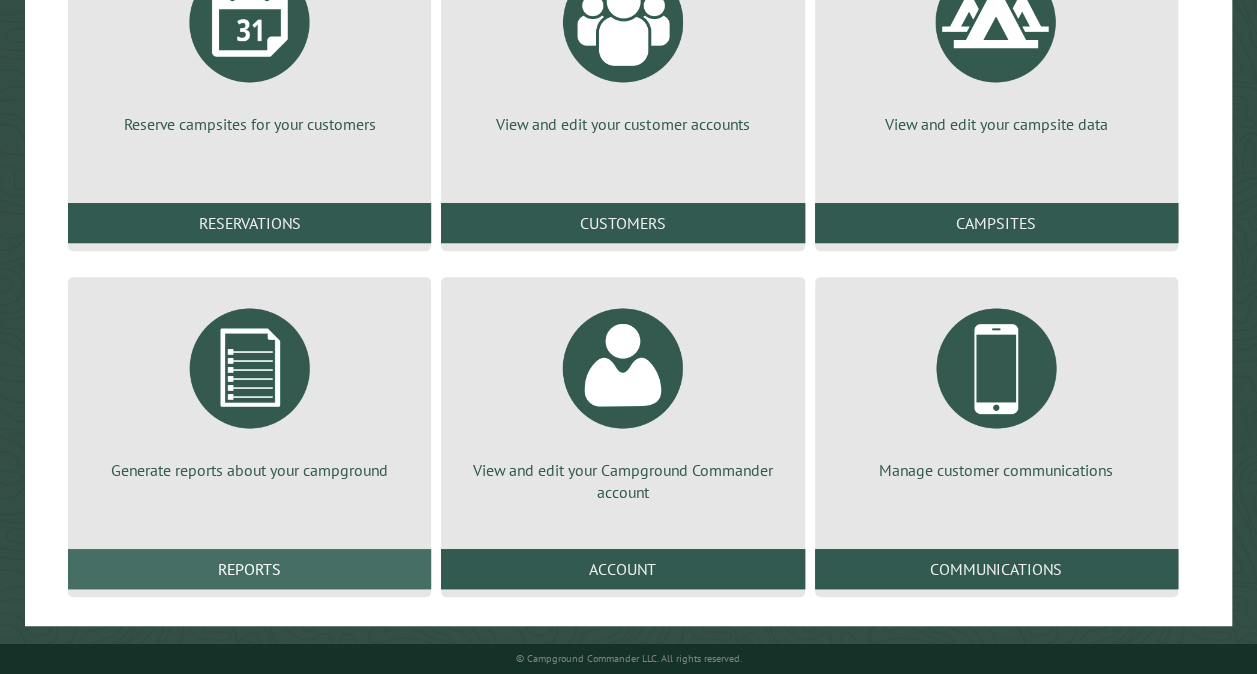 click on "Reports" at bounding box center [249, 569] 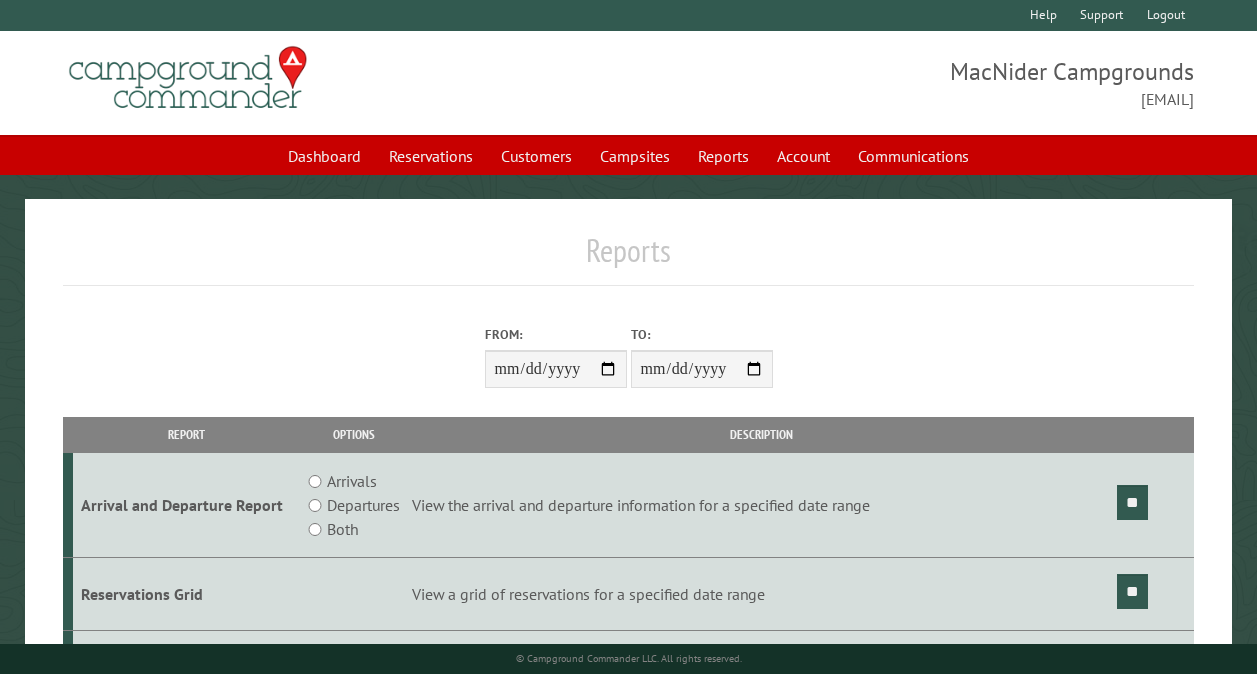 scroll, scrollTop: 0, scrollLeft: 0, axis: both 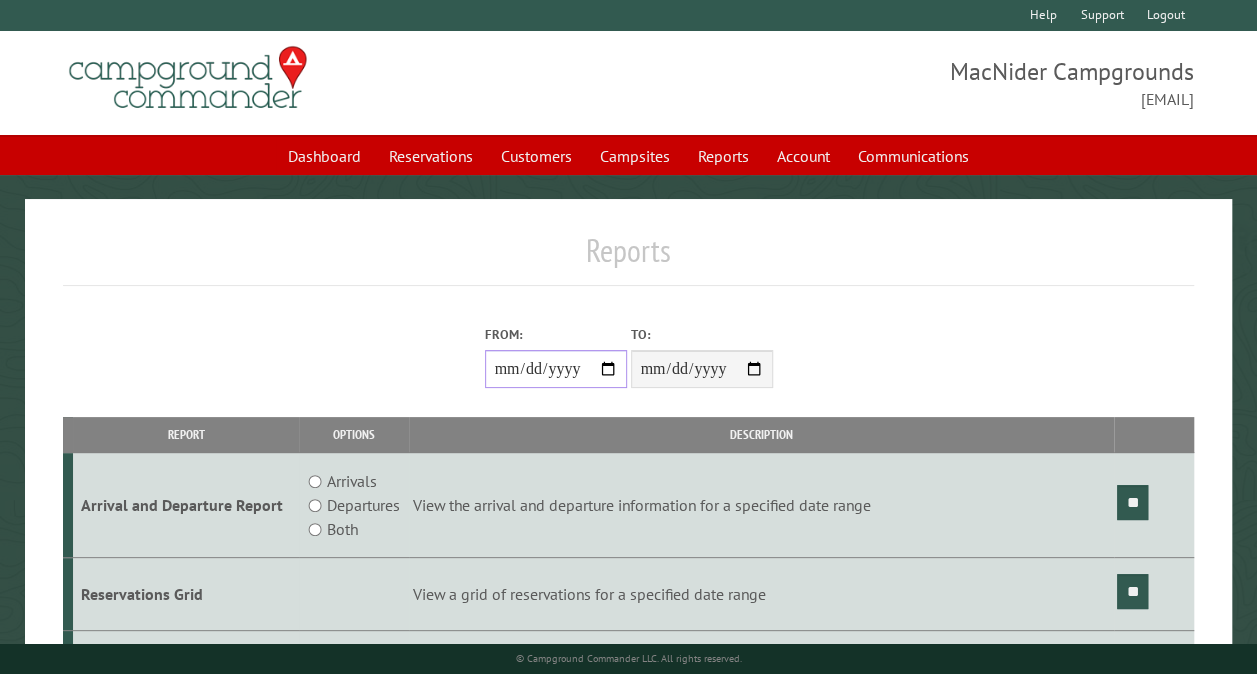 click on "From:" at bounding box center [556, 369] 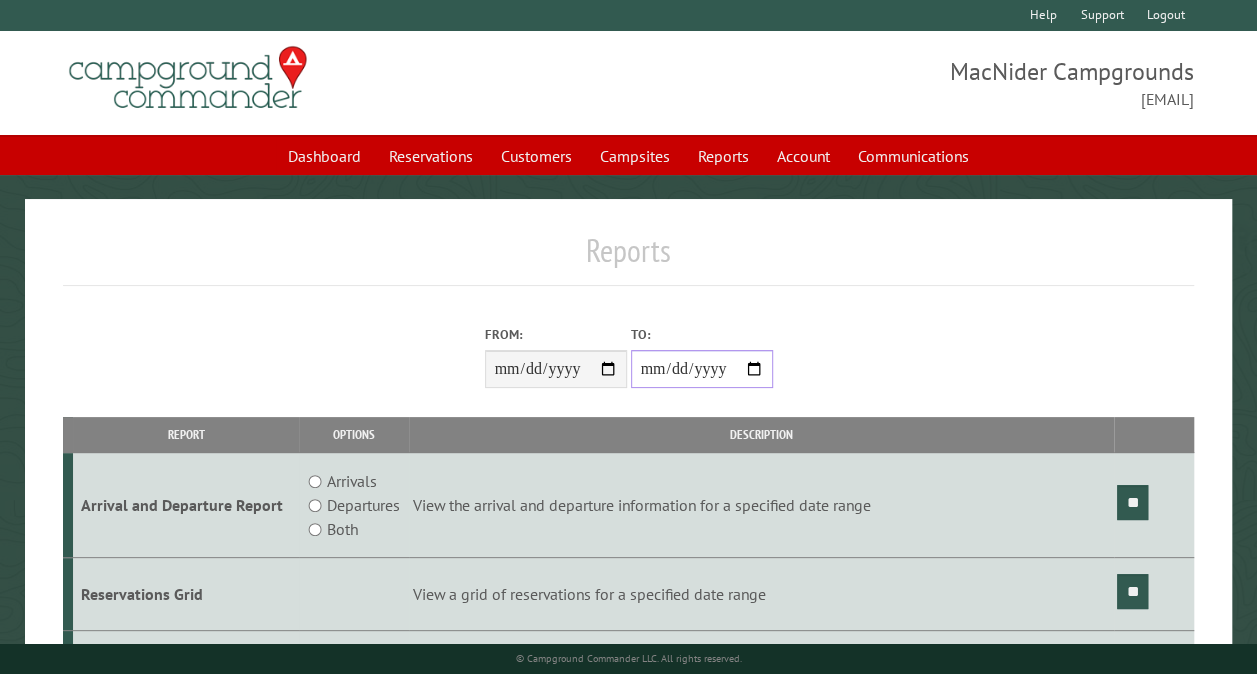 click on "**********" at bounding box center [702, 369] 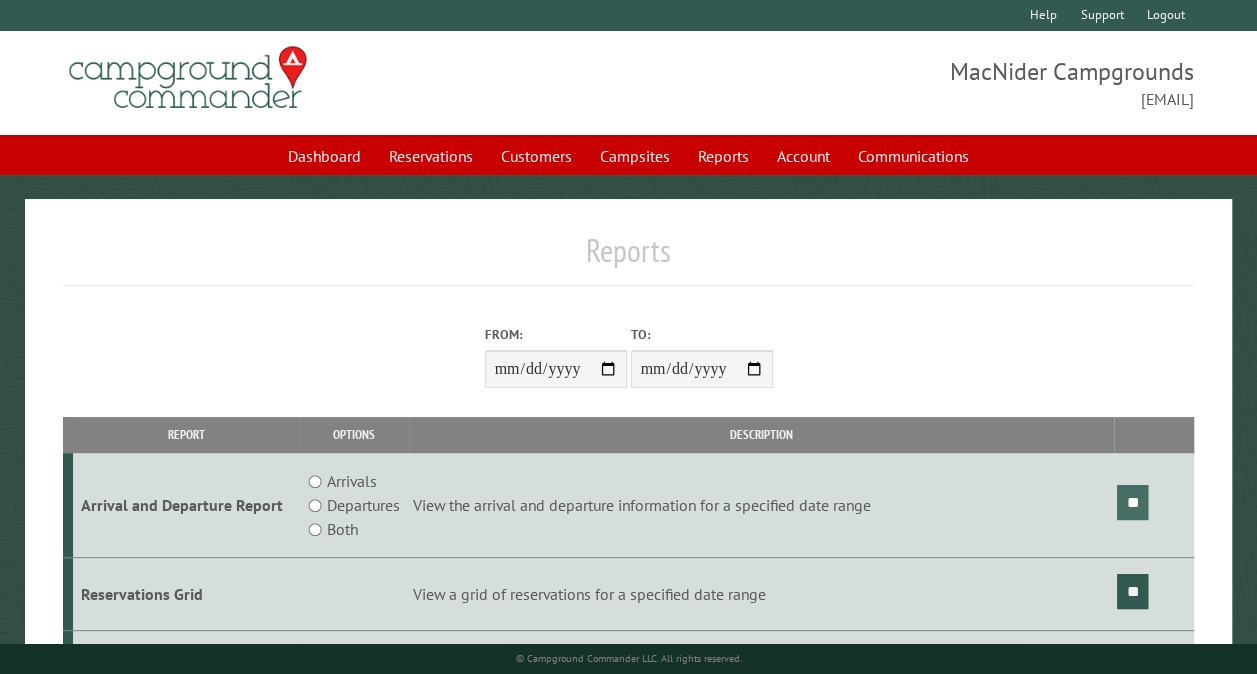 click on "**" at bounding box center (1132, 502) 